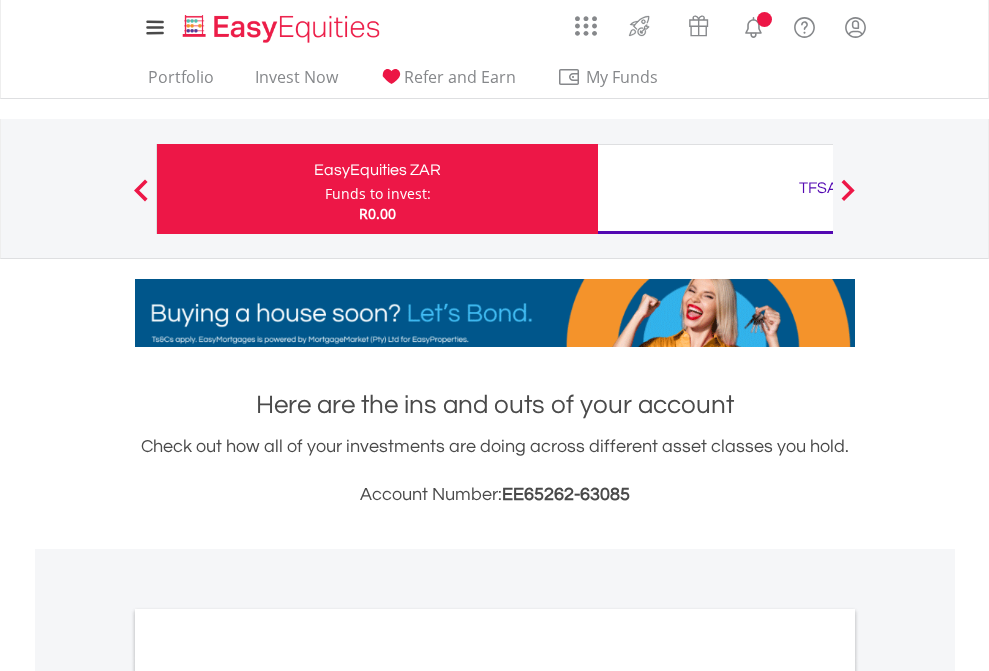scroll, scrollTop: 0, scrollLeft: 0, axis: both 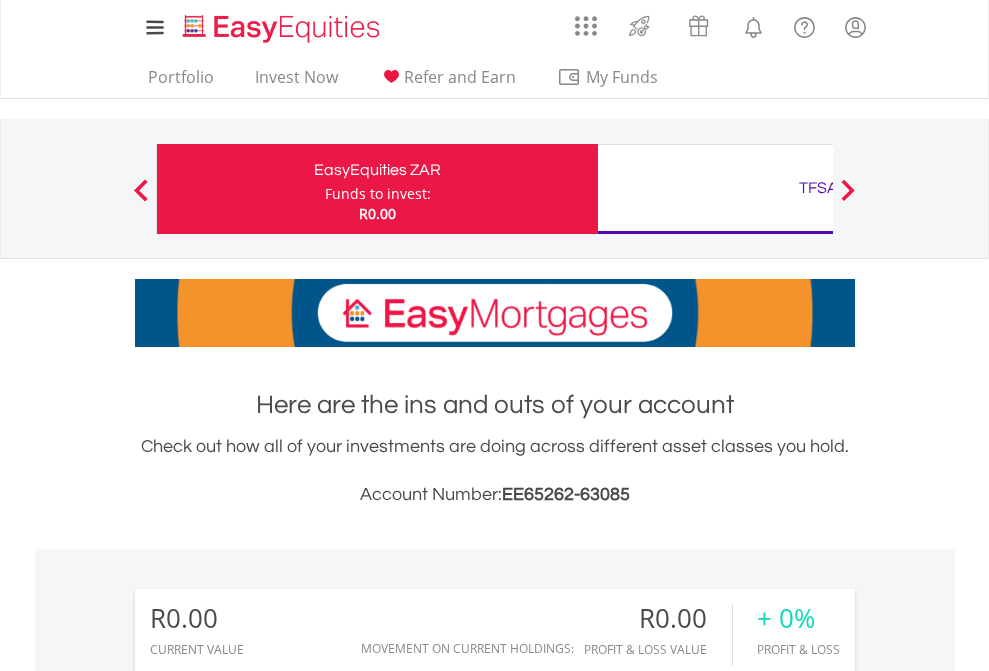 click on "Funds to invest:" at bounding box center (378, 194) 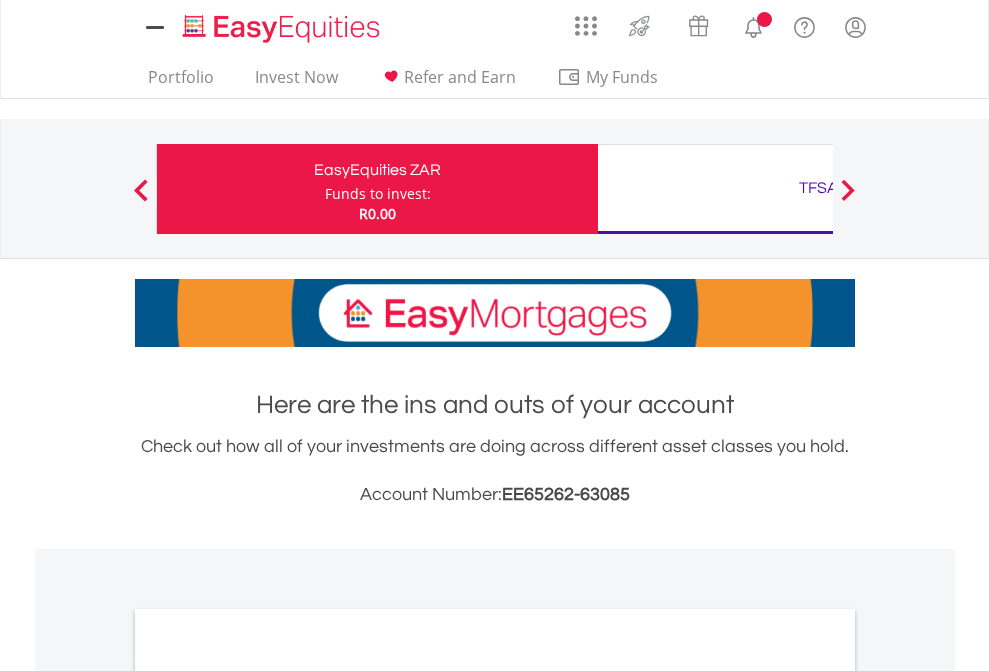 scroll, scrollTop: 0, scrollLeft: 0, axis: both 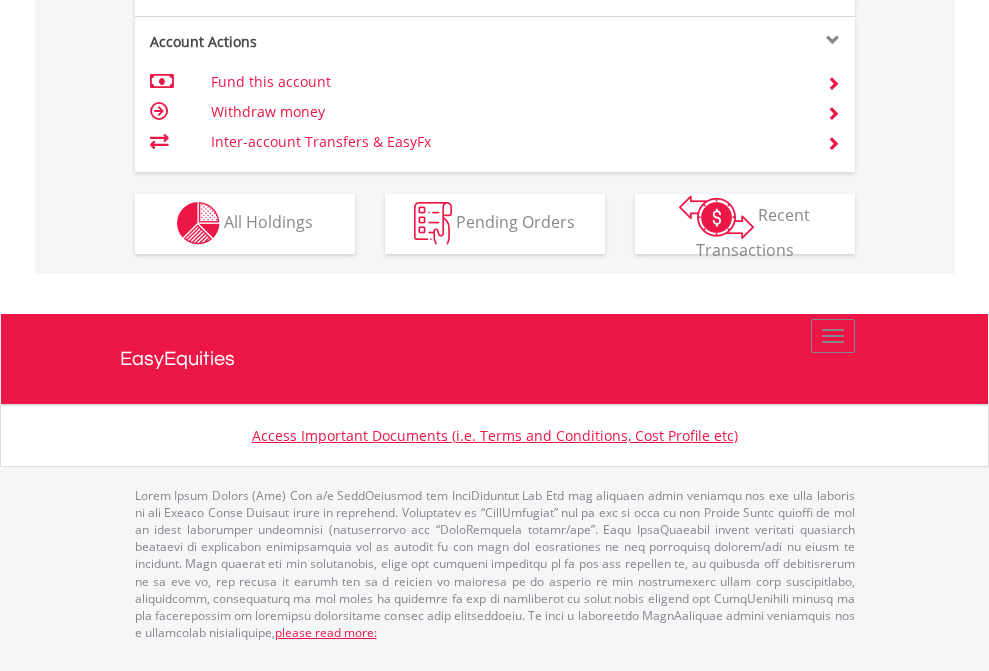 click on "Investment types" at bounding box center [706, -353] 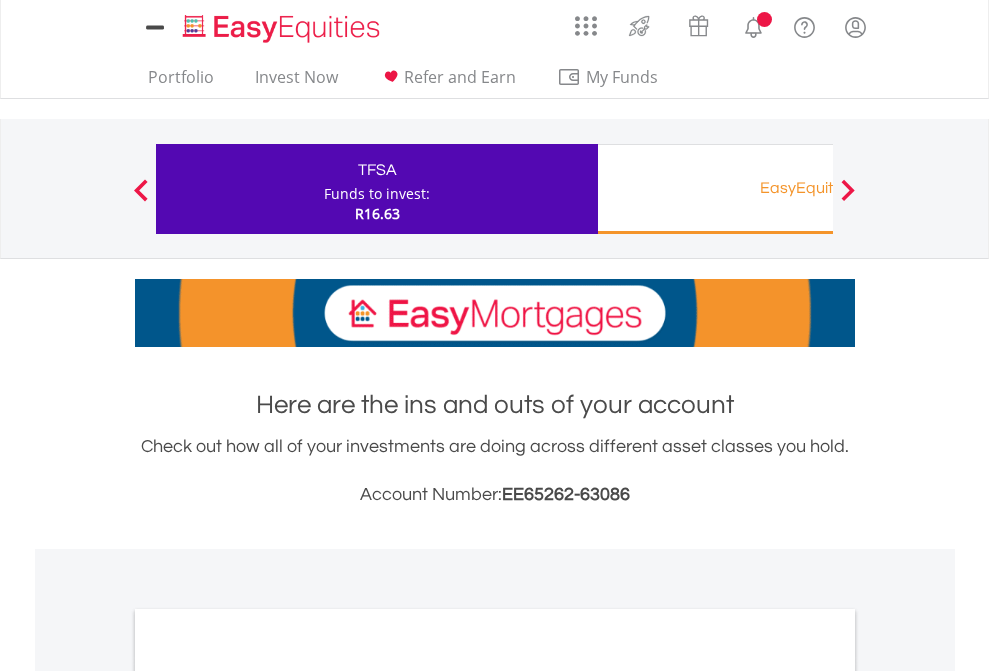 scroll, scrollTop: 0, scrollLeft: 0, axis: both 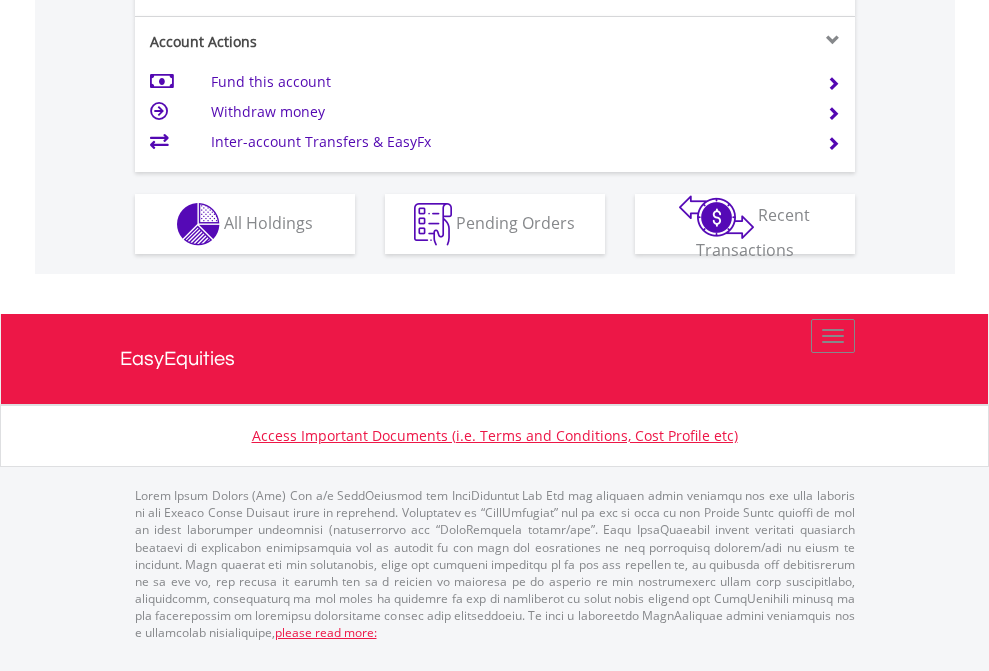 click on "Investment types" at bounding box center (706, -337) 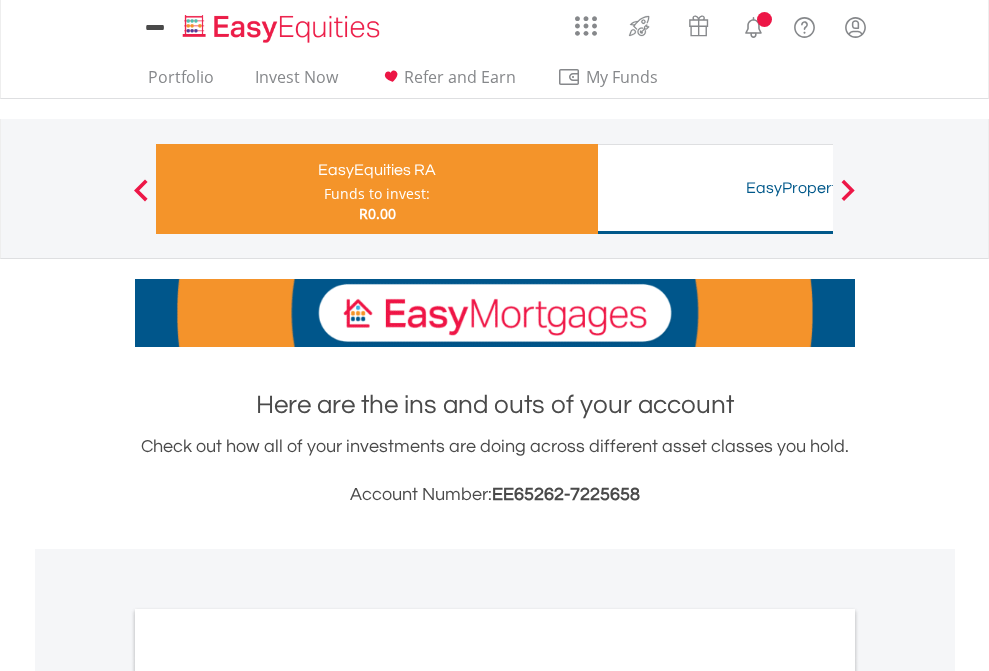 scroll, scrollTop: 0, scrollLeft: 0, axis: both 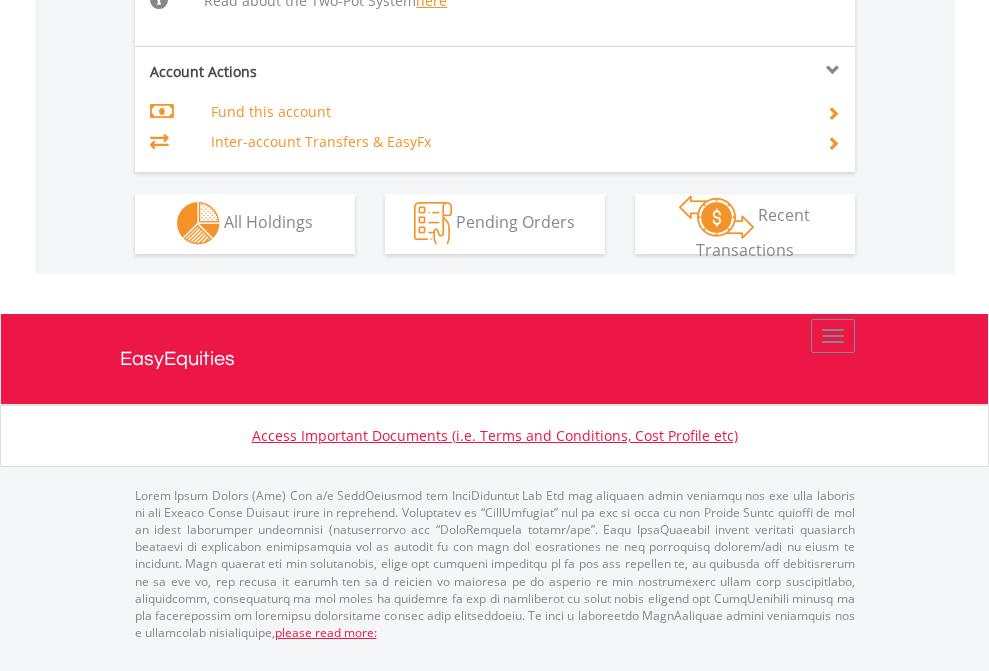 click on "Investment types" at bounding box center (706, -534) 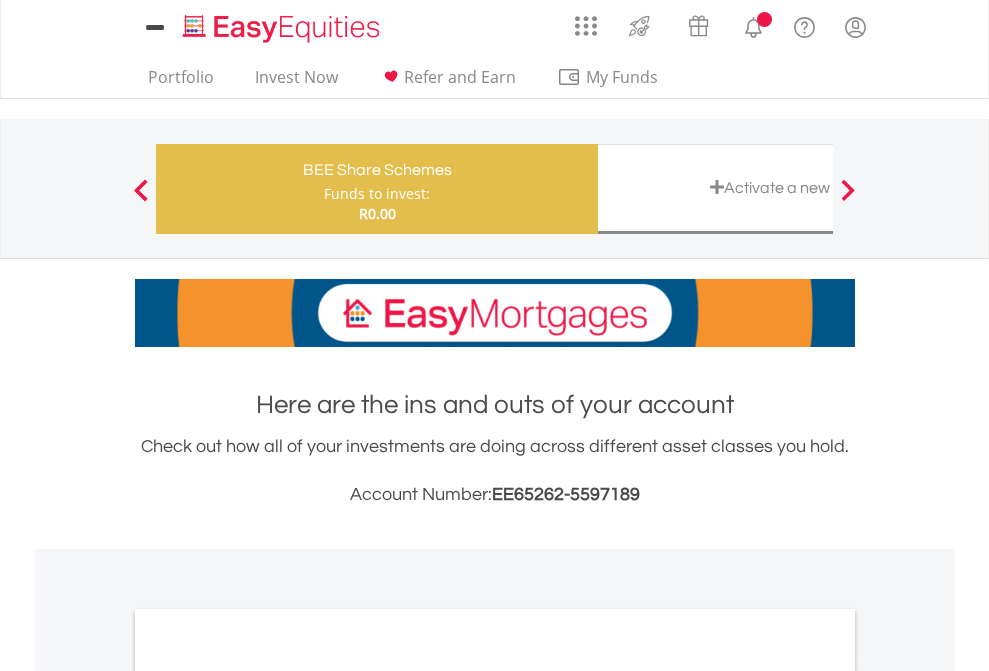 scroll, scrollTop: 0, scrollLeft: 0, axis: both 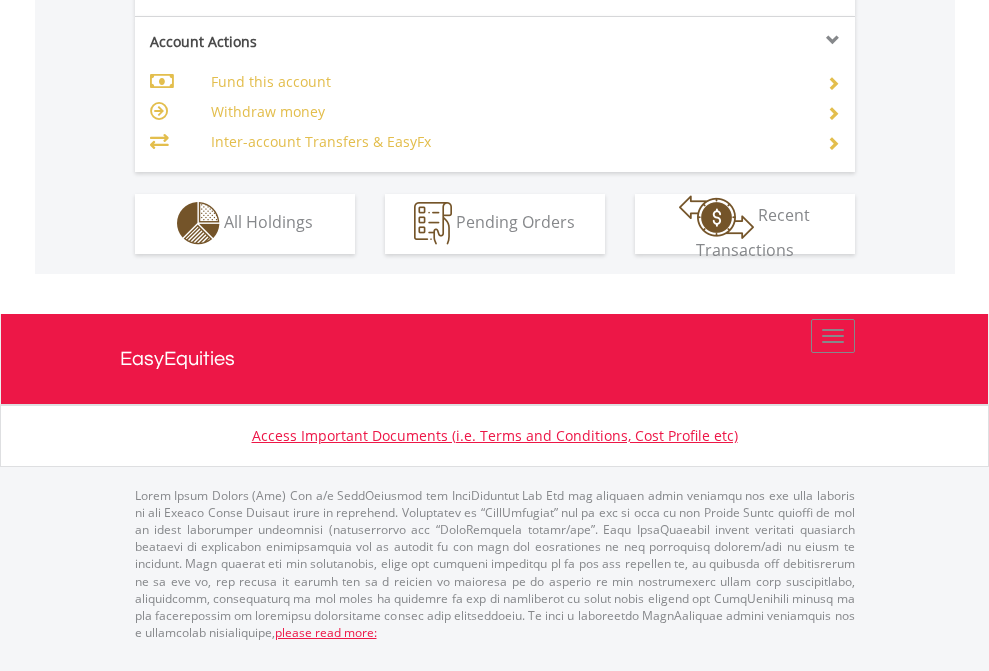 click on "Investment types" at bounding box center (706, -353) 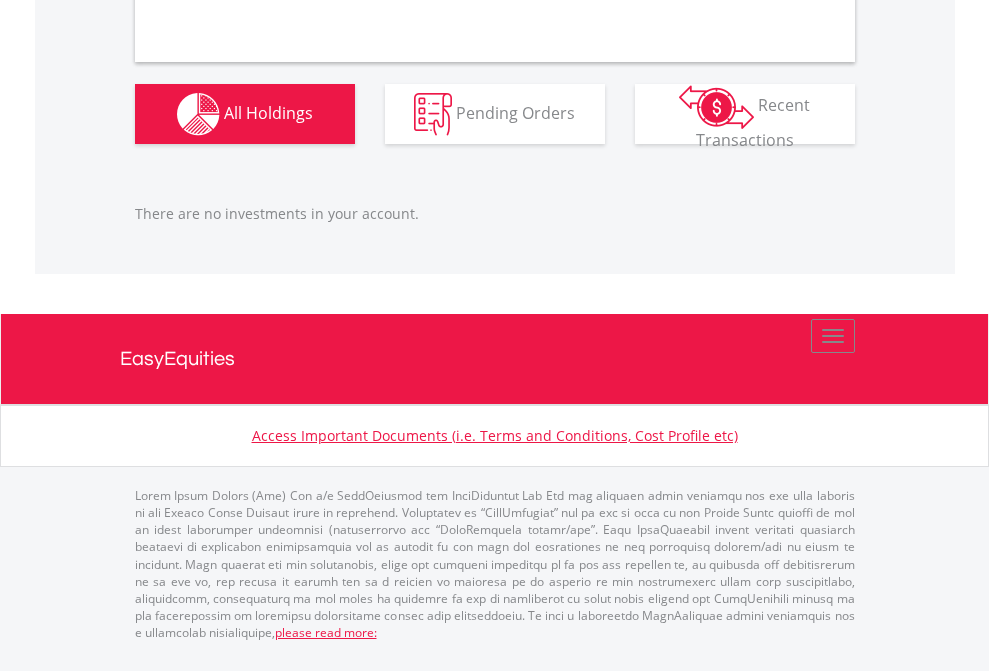 scroll, scrollTop: 1980, scrollLeft: 0, axis: vertical 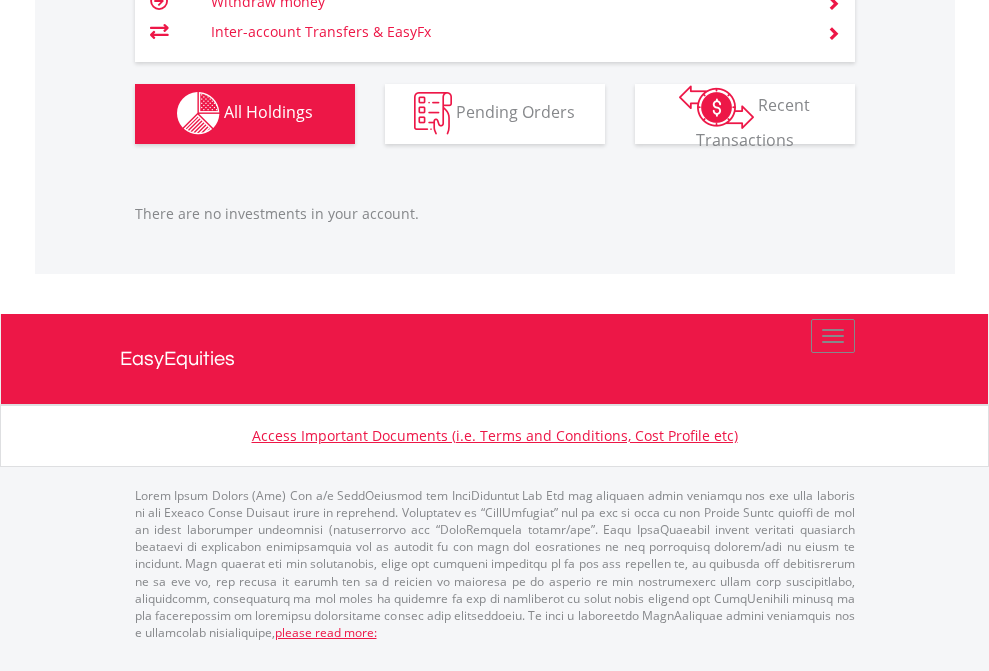 click on "TFSA" at bounding box center [818, -1142] 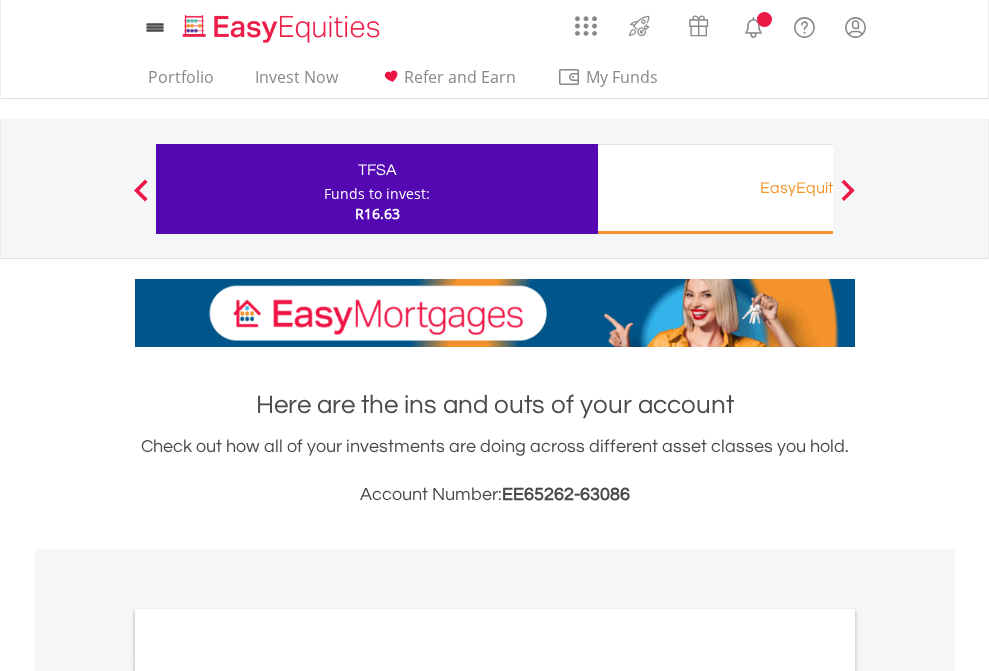 scroll, scrollTop: 0, scrollLeft: 0, axis: both 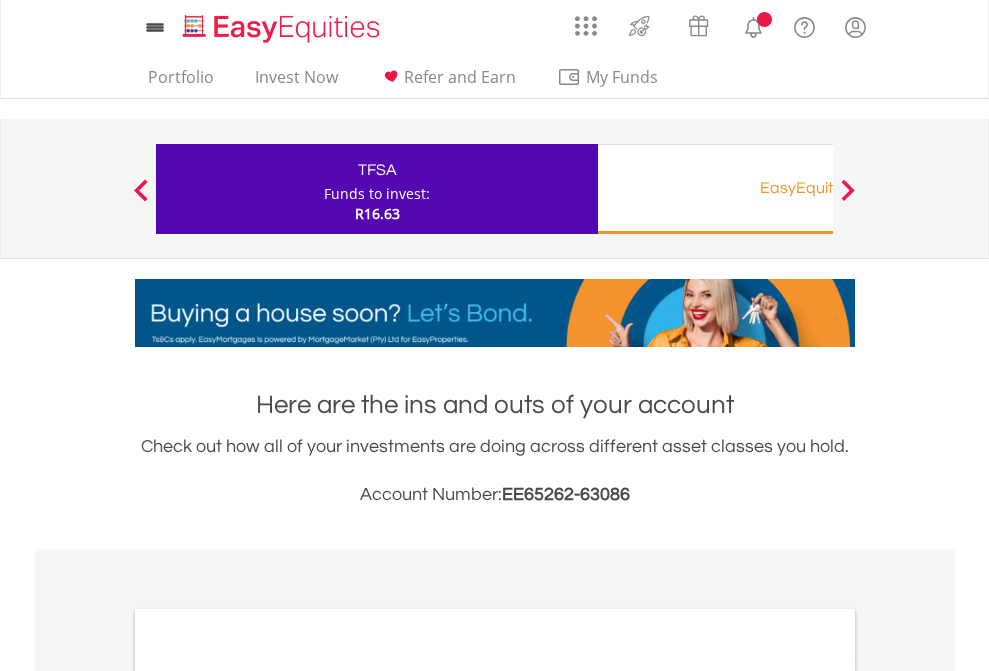 click on "All Holdings" at bounding box center [268, 1096] 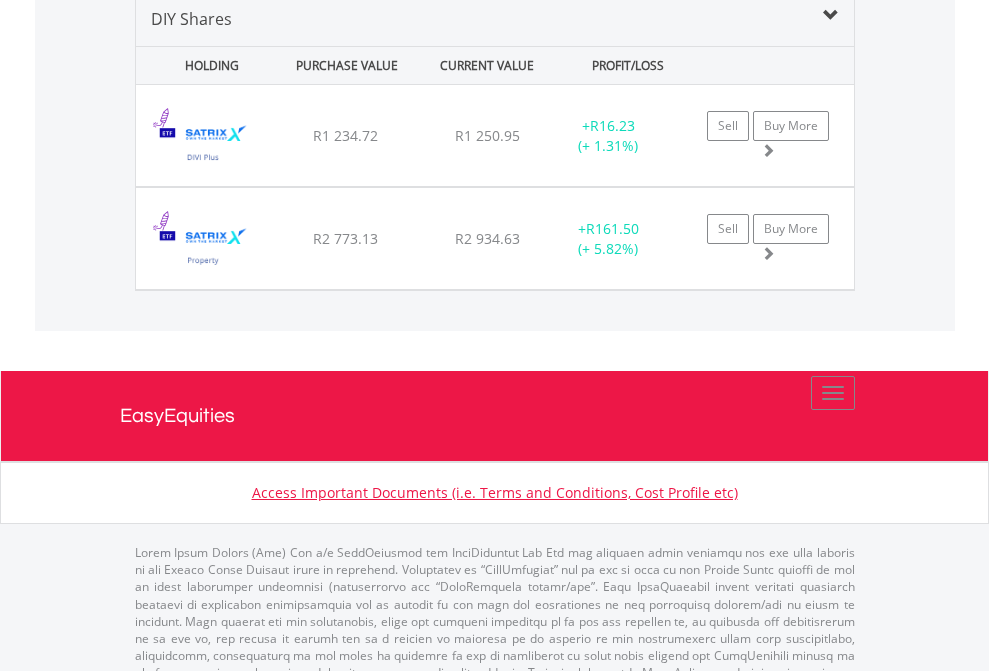scroll, scrollTop: 1933, scrollLeft: 0, axis: vertical 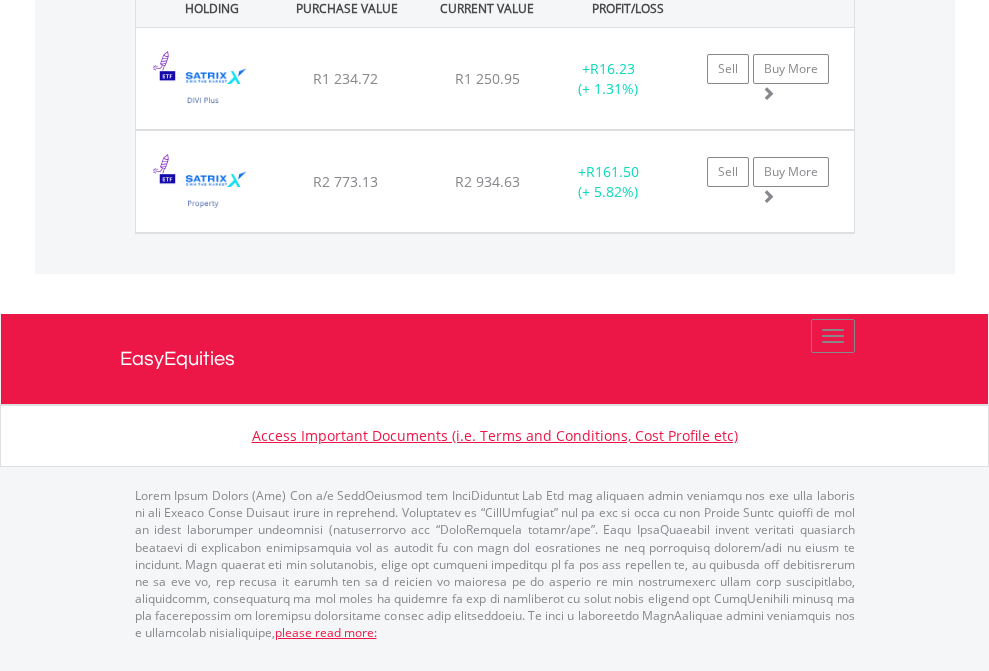 click on "EasyEquities RA" at bounding box center (818, -1071) 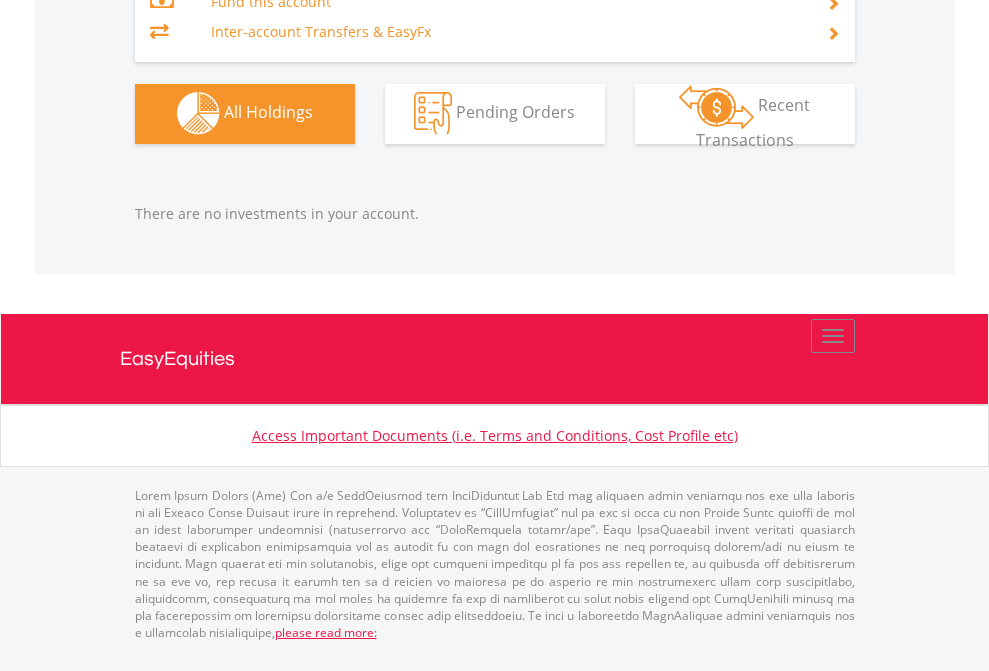 scroll, scrollTop: 2040, scrollLeft: 0, axis: vertical 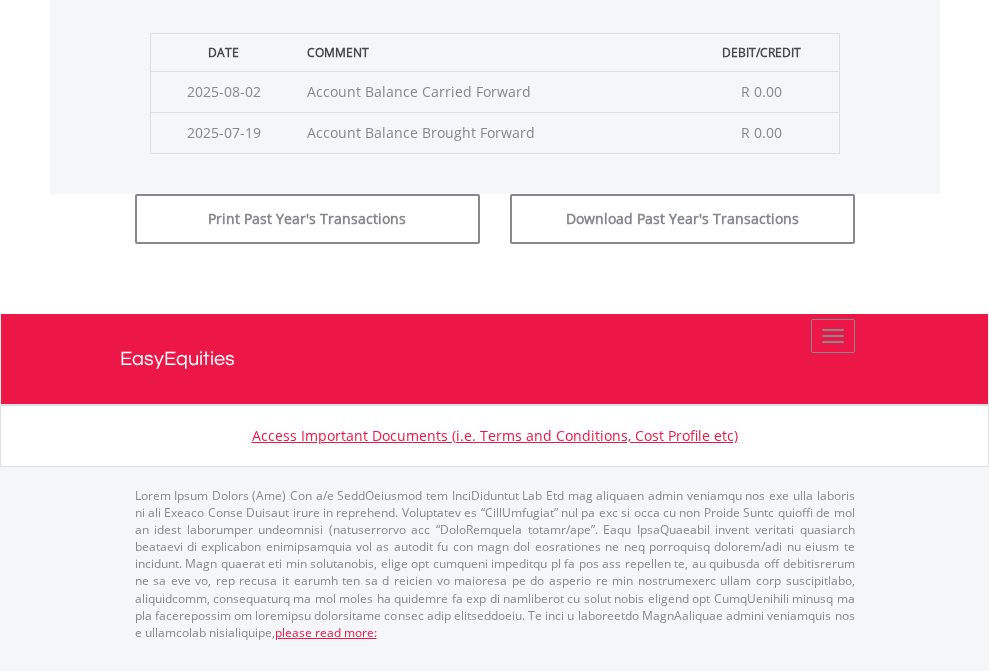click on "Submit" at bounding box center [714, -183] 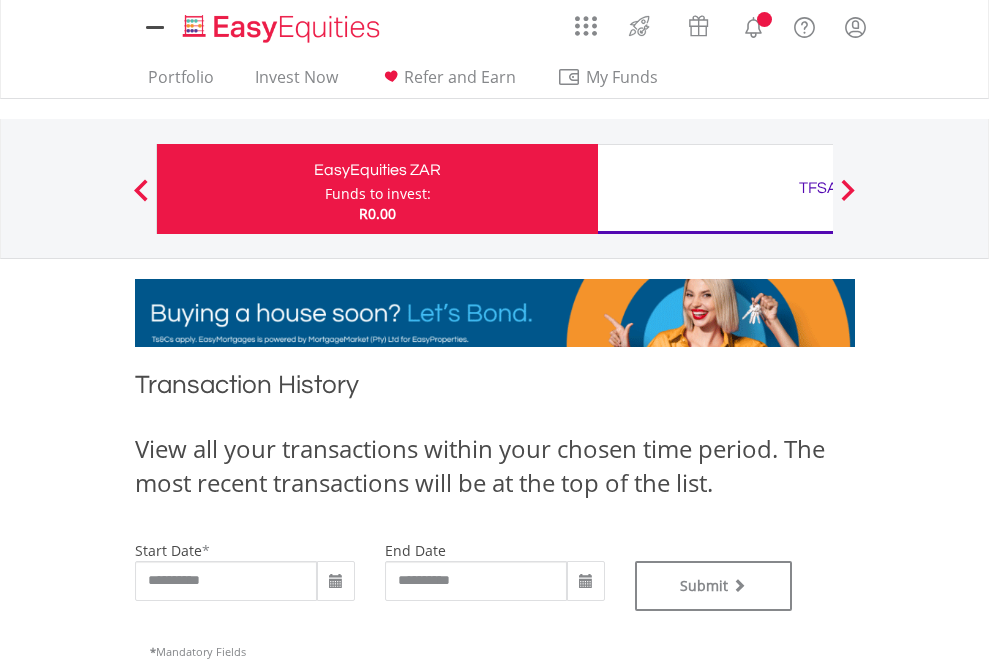 scroll, scrollTop: 0, scrollLeft: 0, axis: both 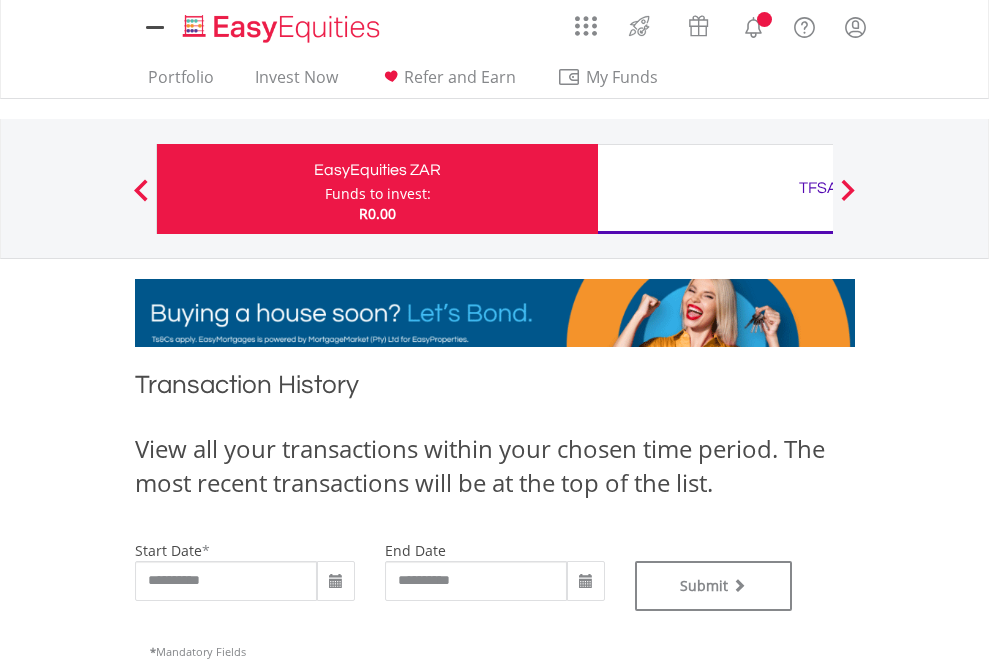 click on "TFSA" at bounding box center (818, 188) 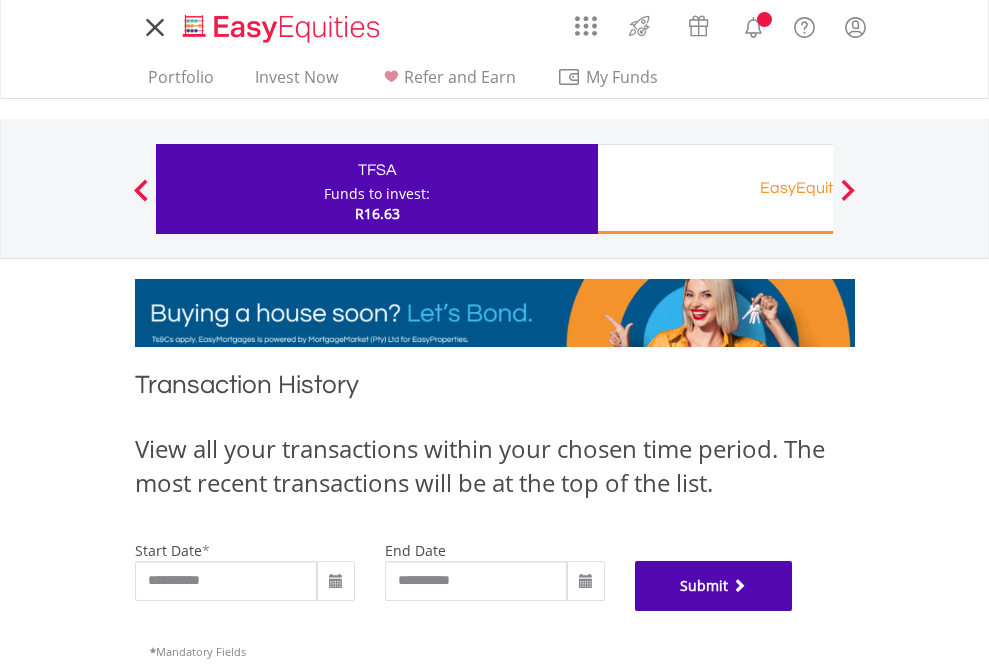 click on "Submit" at bounding box center (714, 586) 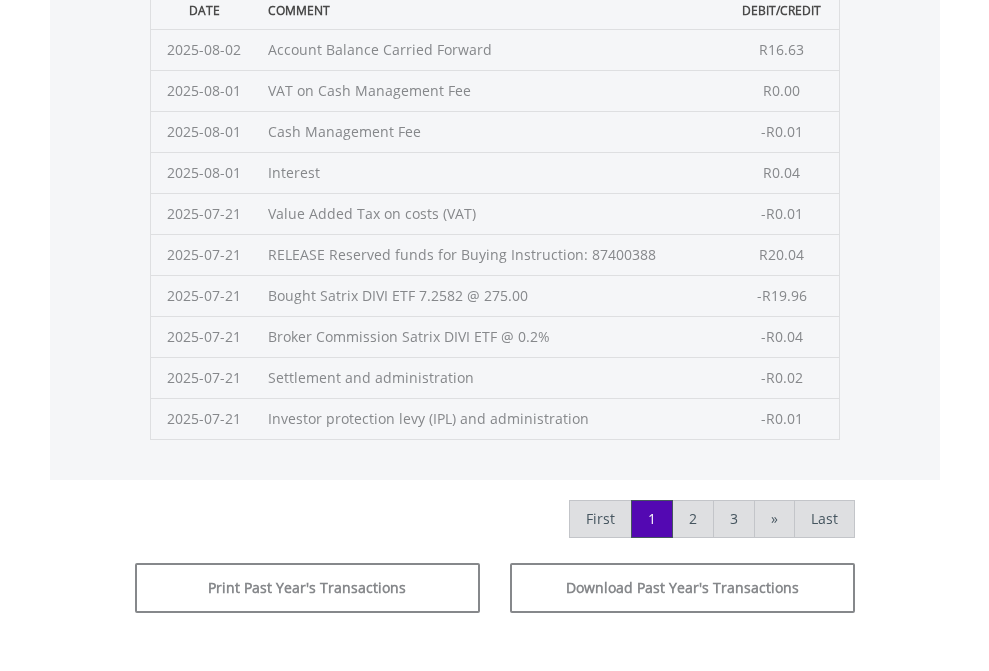 scroll, scrollTop: 811, scrollLeft: 0, axis: vertical 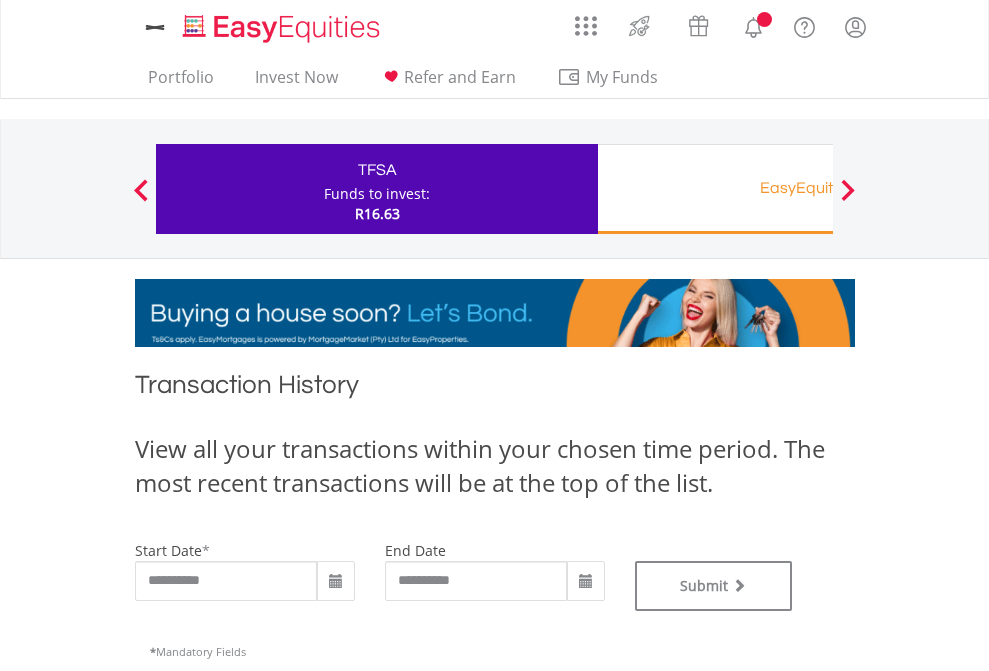 click on "EasyEquities RA" at bounding box center (818, 188) 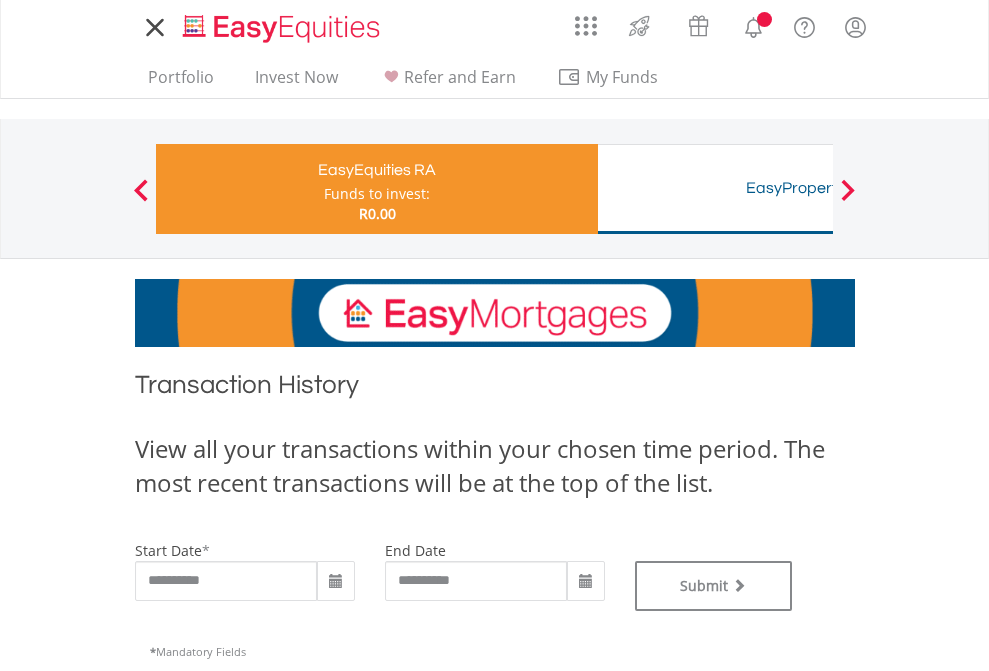 scroll, scrollTop: 0, scrollLeft: 0, axis: both 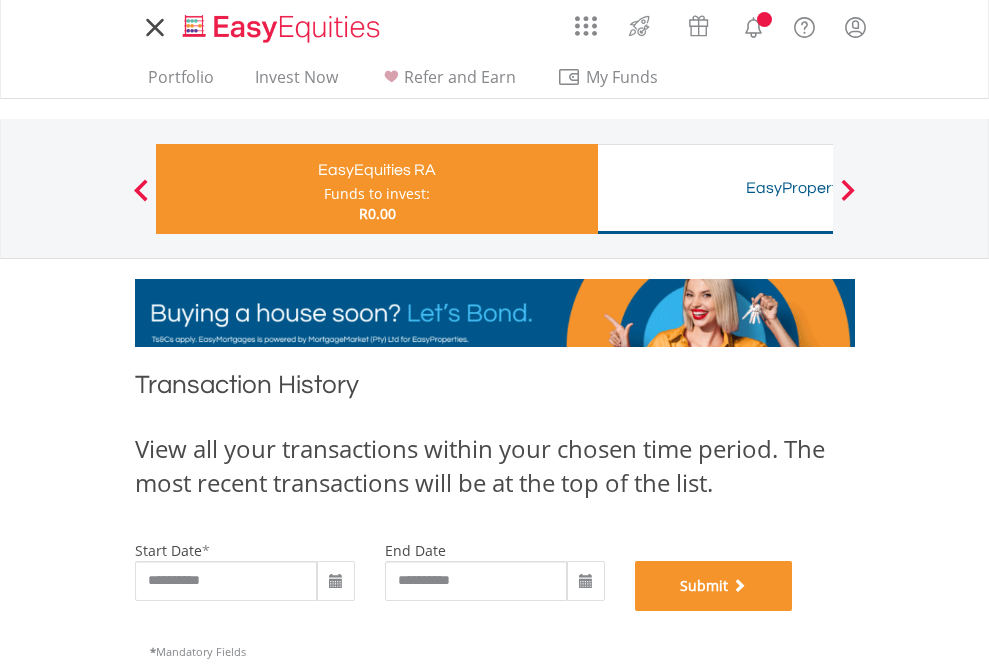 click on "Submit" at bounding box center (714, 586) 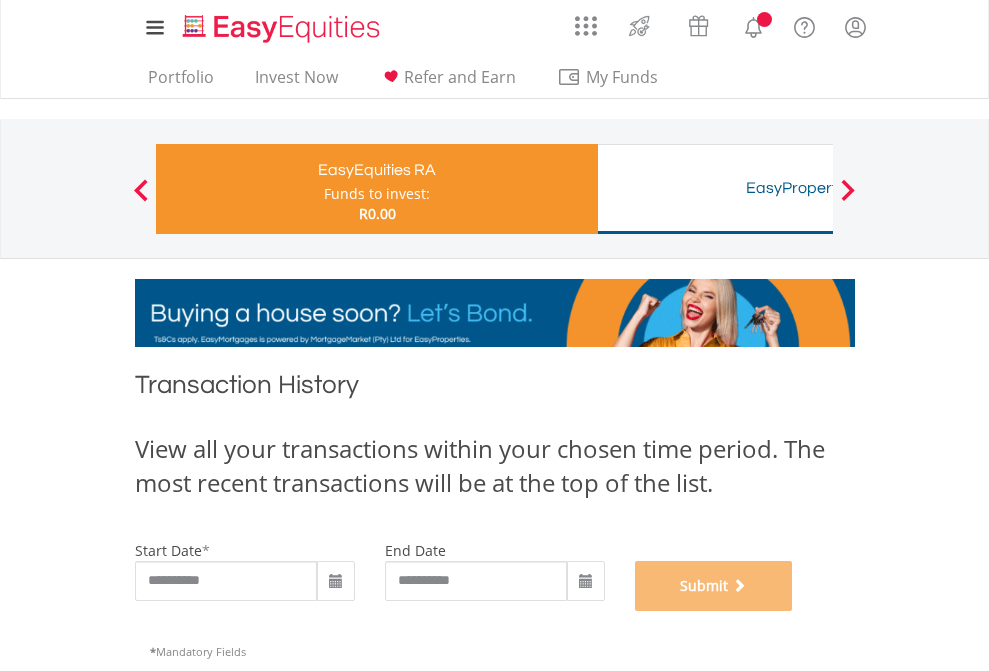 scroll, scrollTop: 811, scrollLeft: 0, axis: vertical 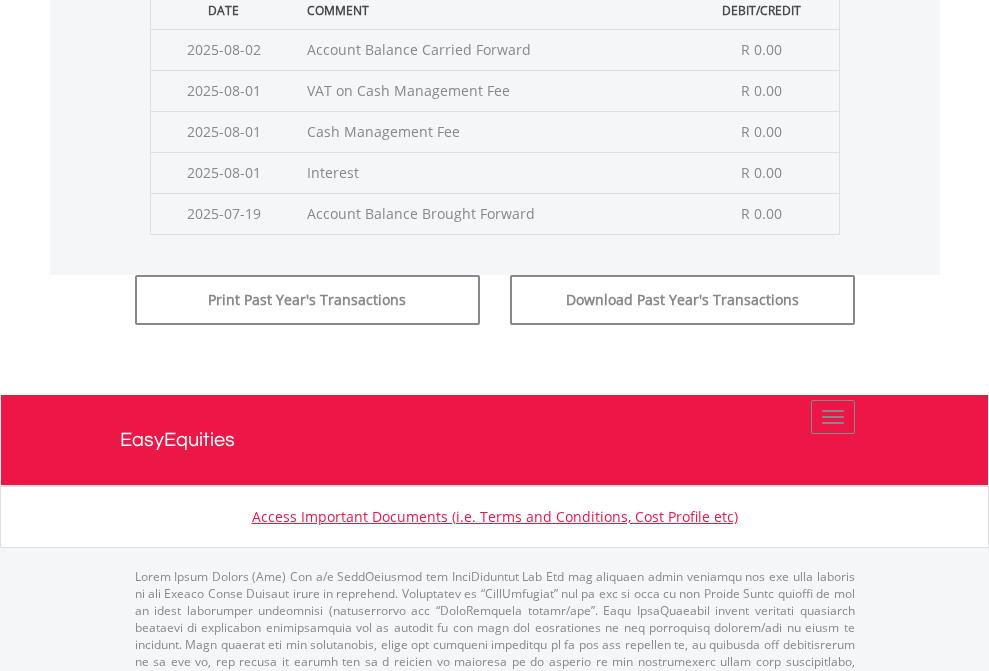click on "Submit" at bounding box center (714, -225) 